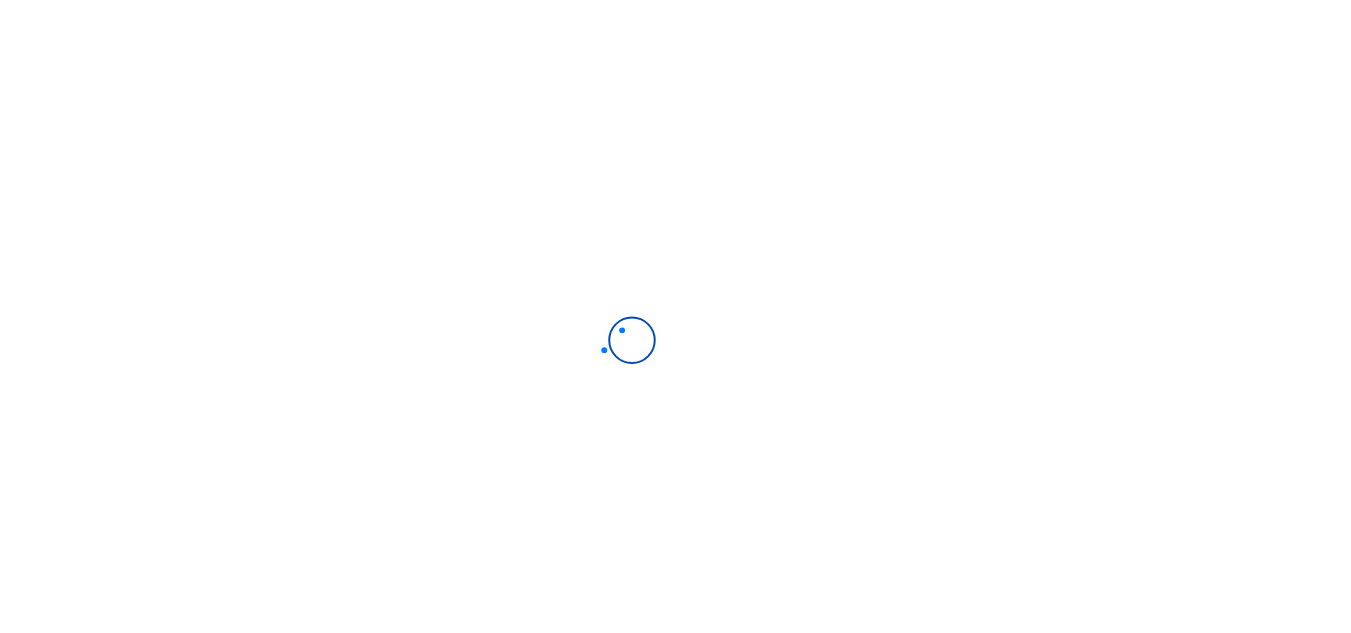 scroll, scrollTop: 0, scrollLeft: 0, axis: both 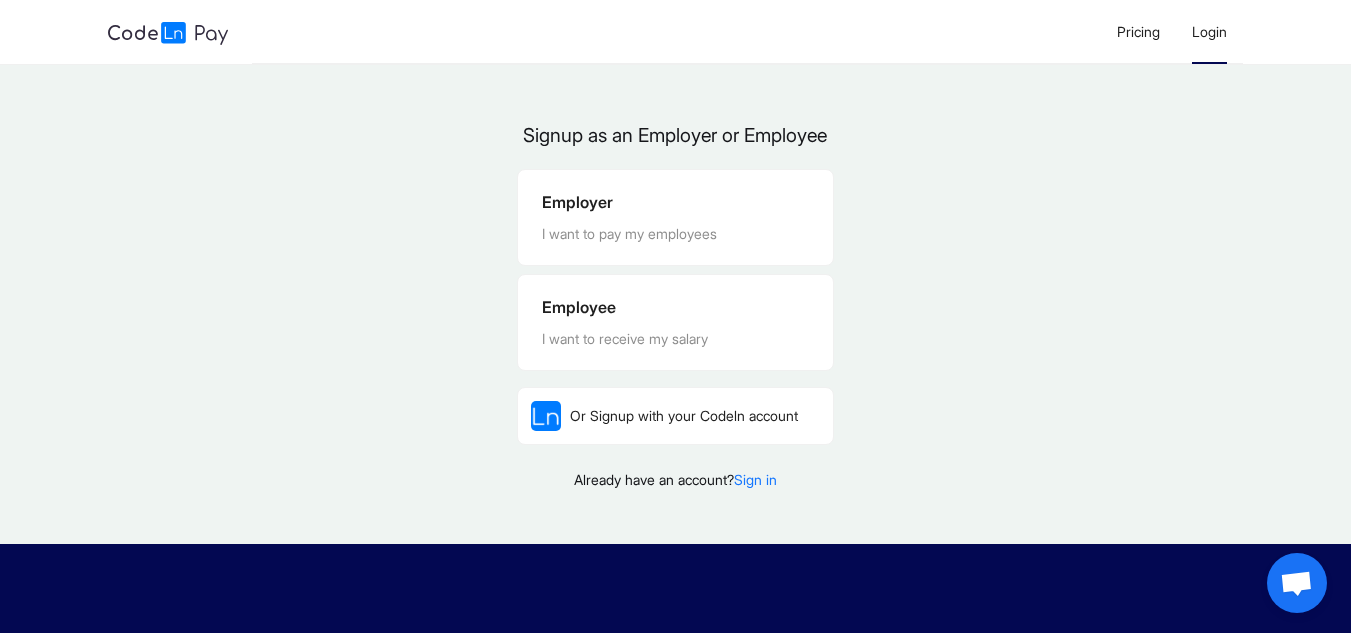 click on "Login" 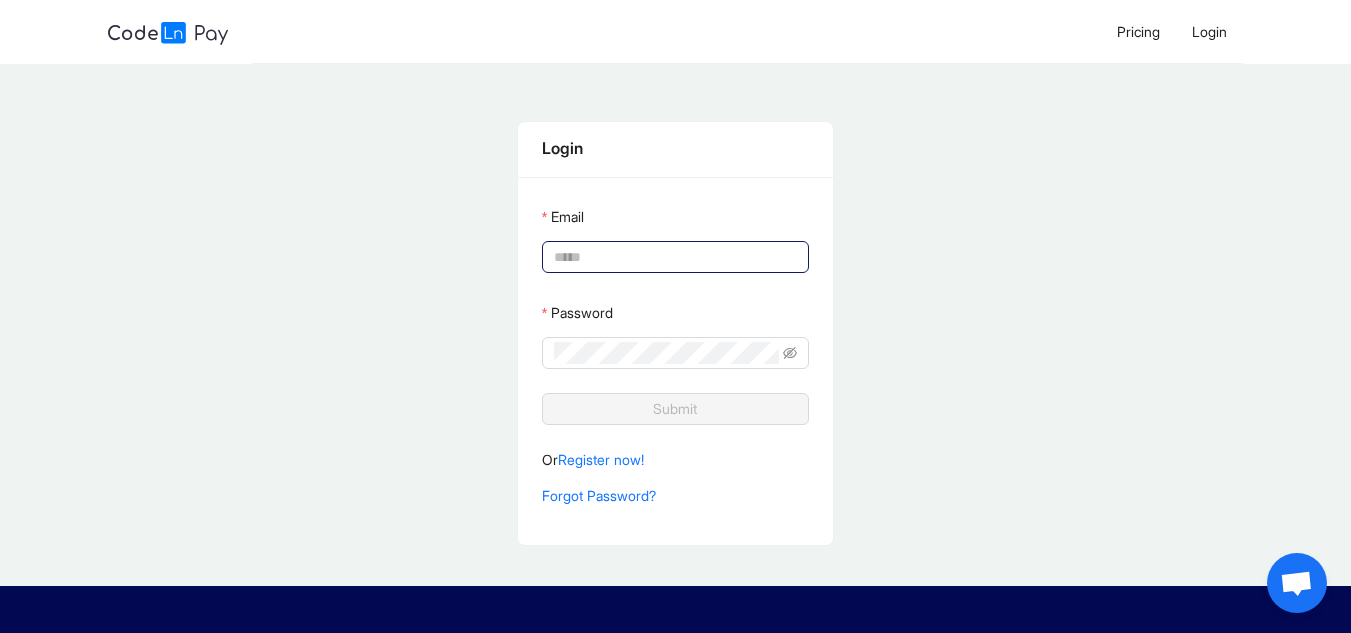 click 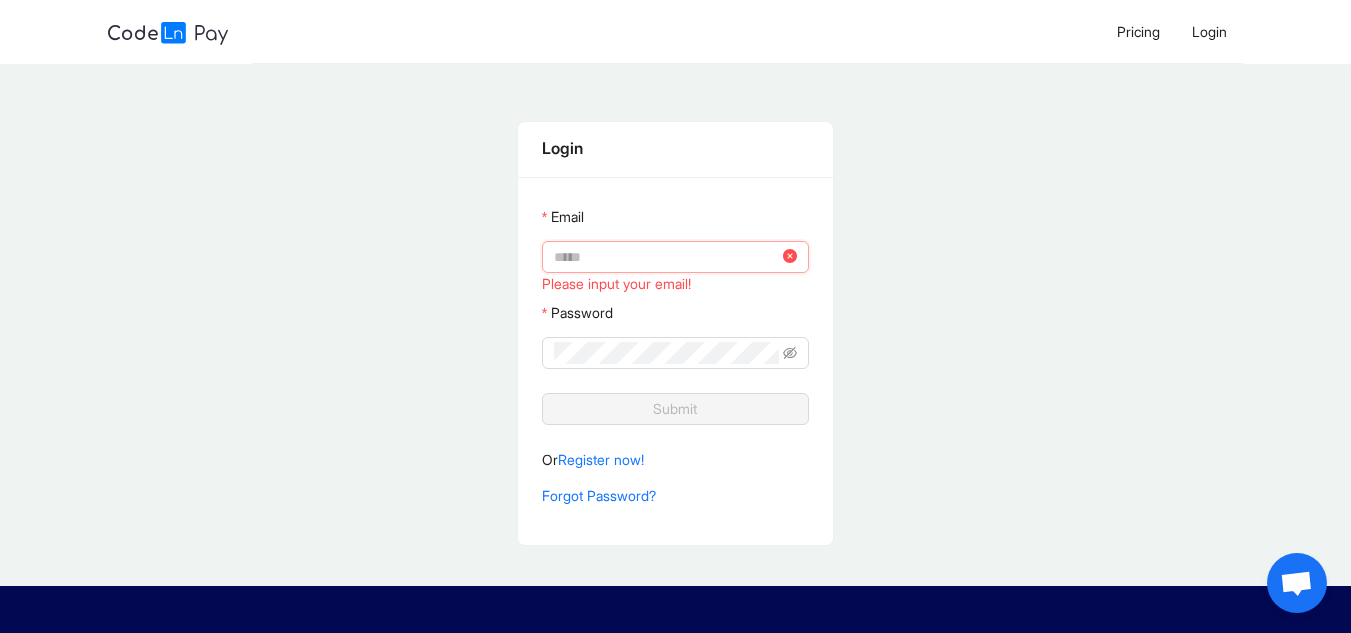 click on "Email" at bounding box center [666, 257] 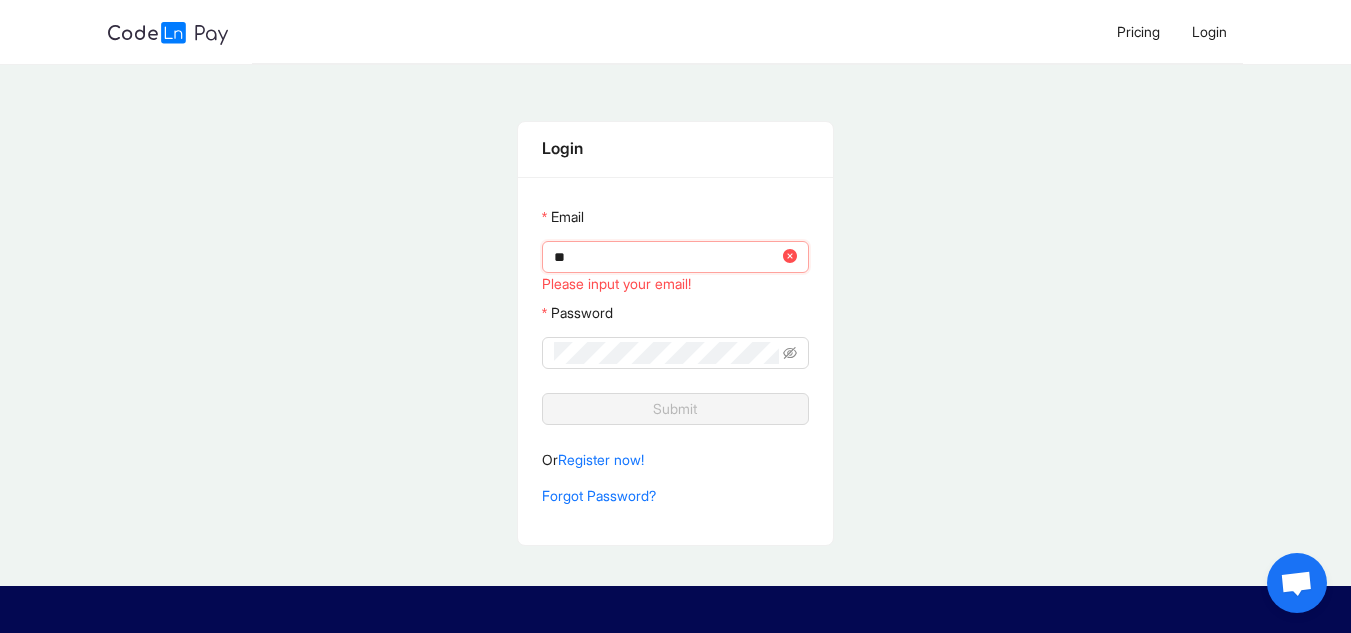 type on "*" 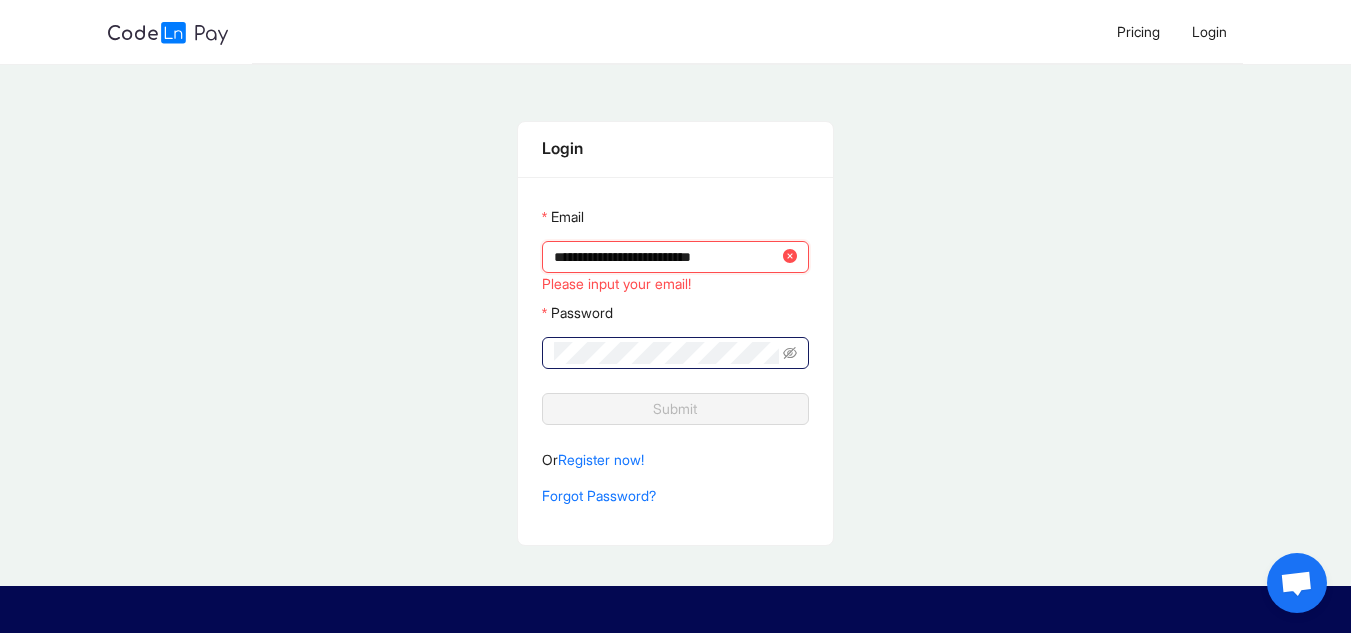 type on "**********" 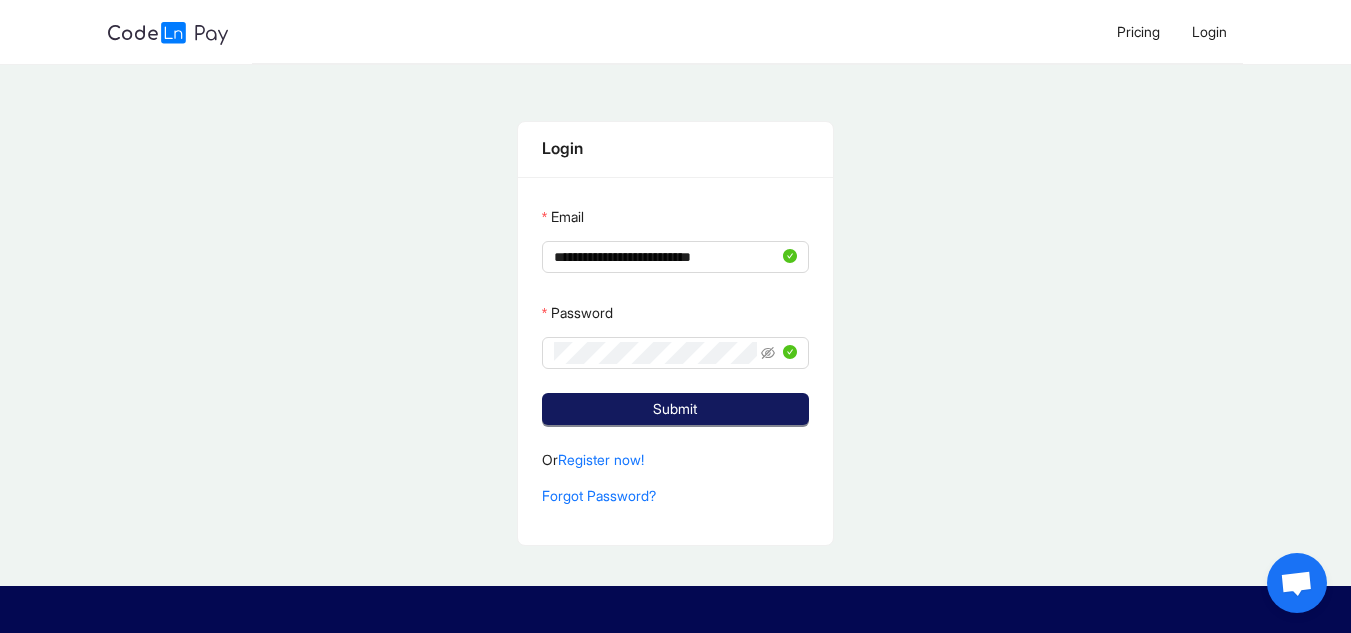click on "Submit" 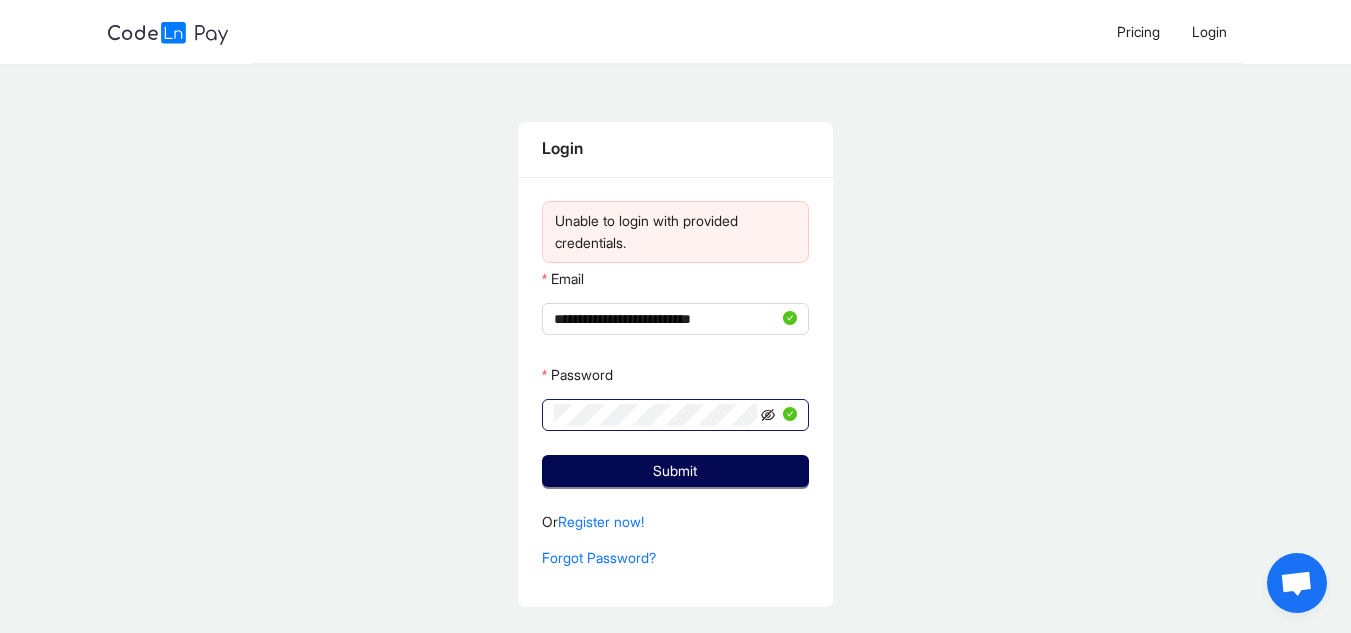 click 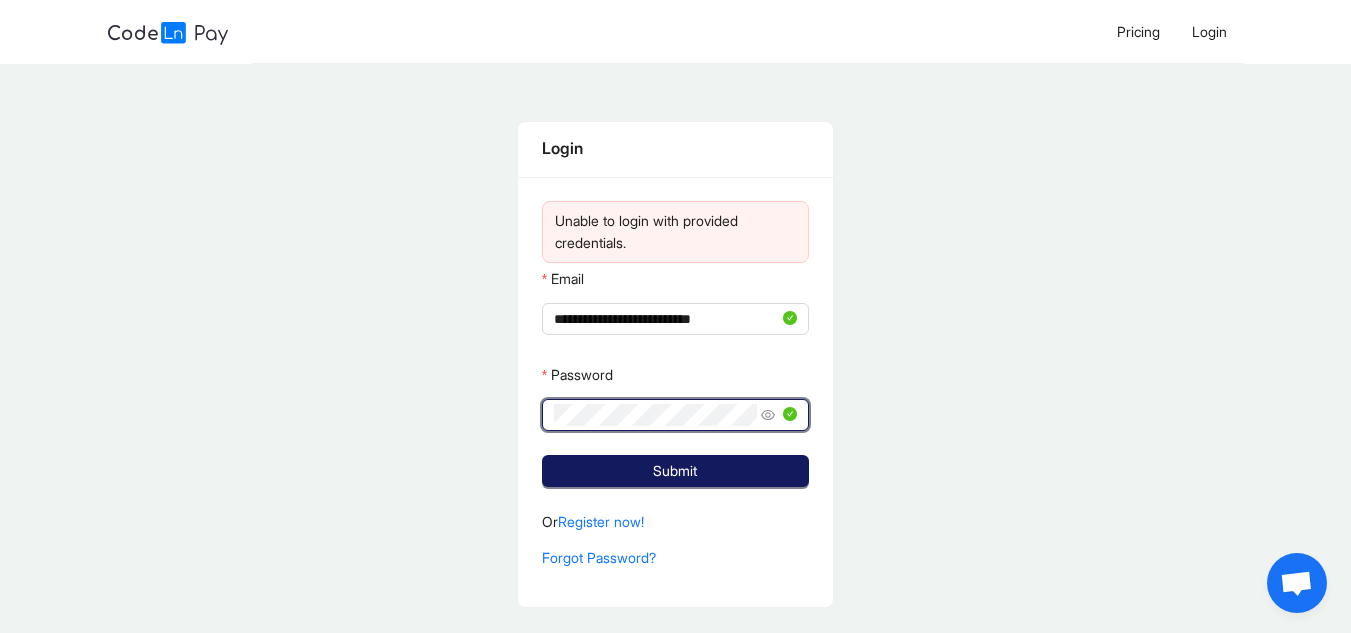 click on "Submit" 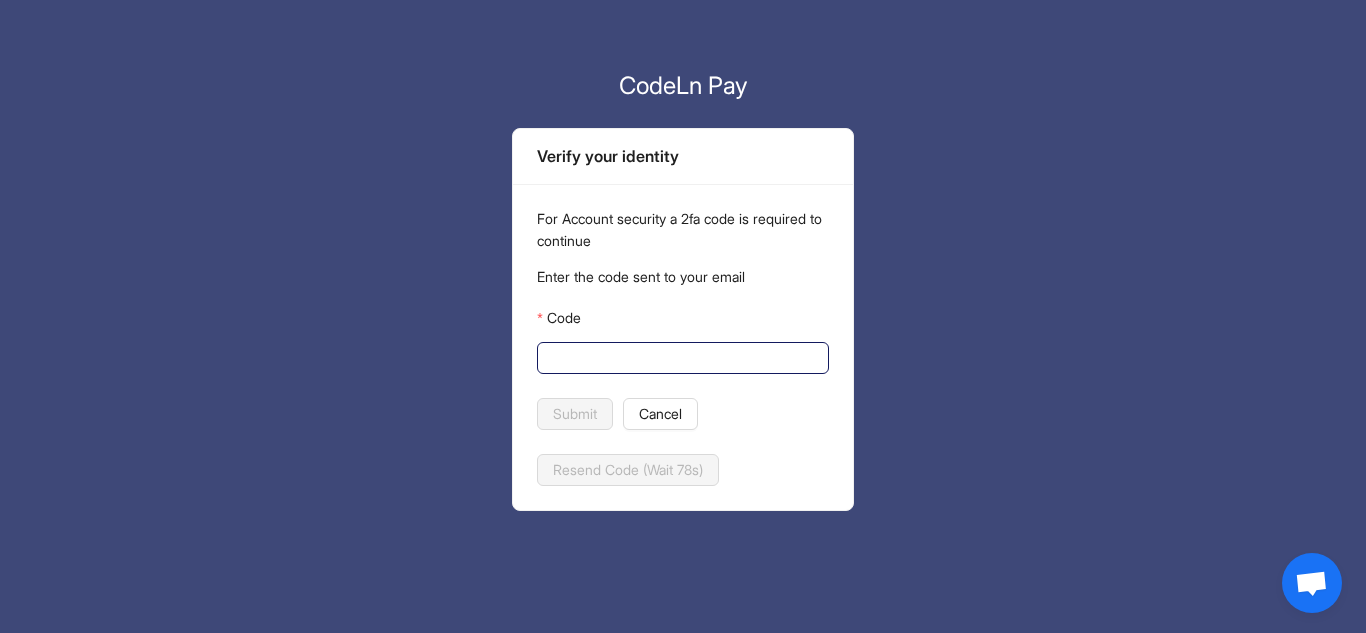 click on "Code" at bounding box center [681, 358] 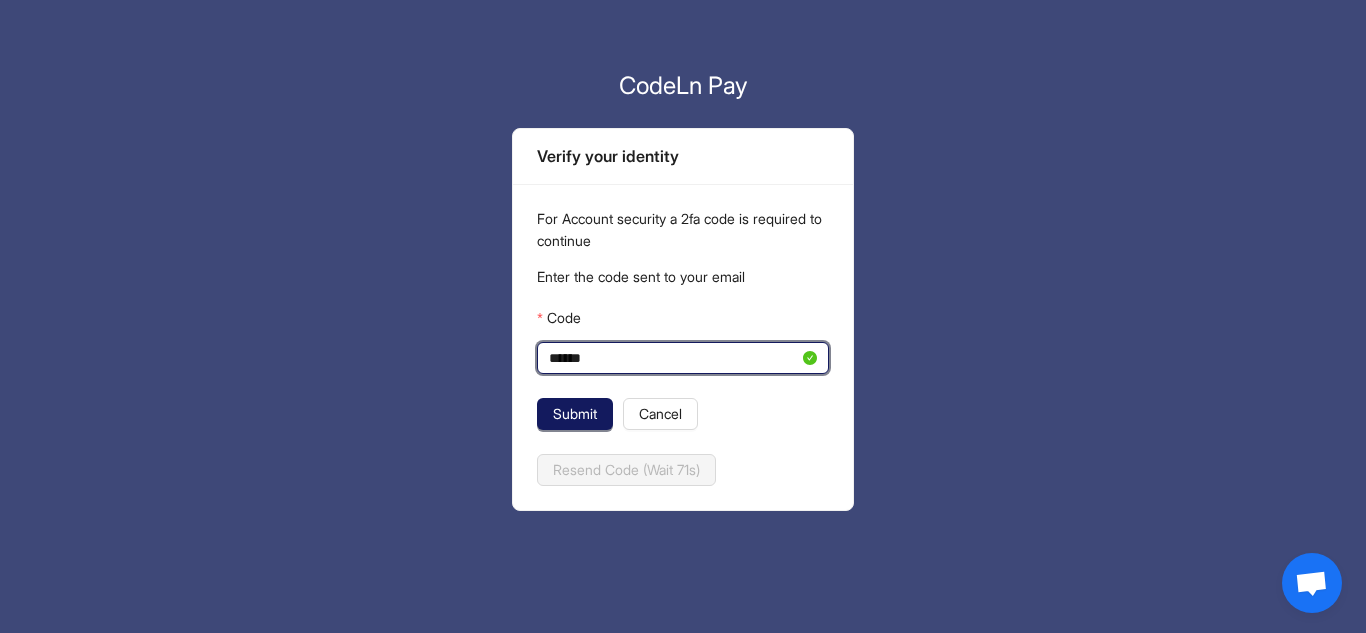 type on "******" 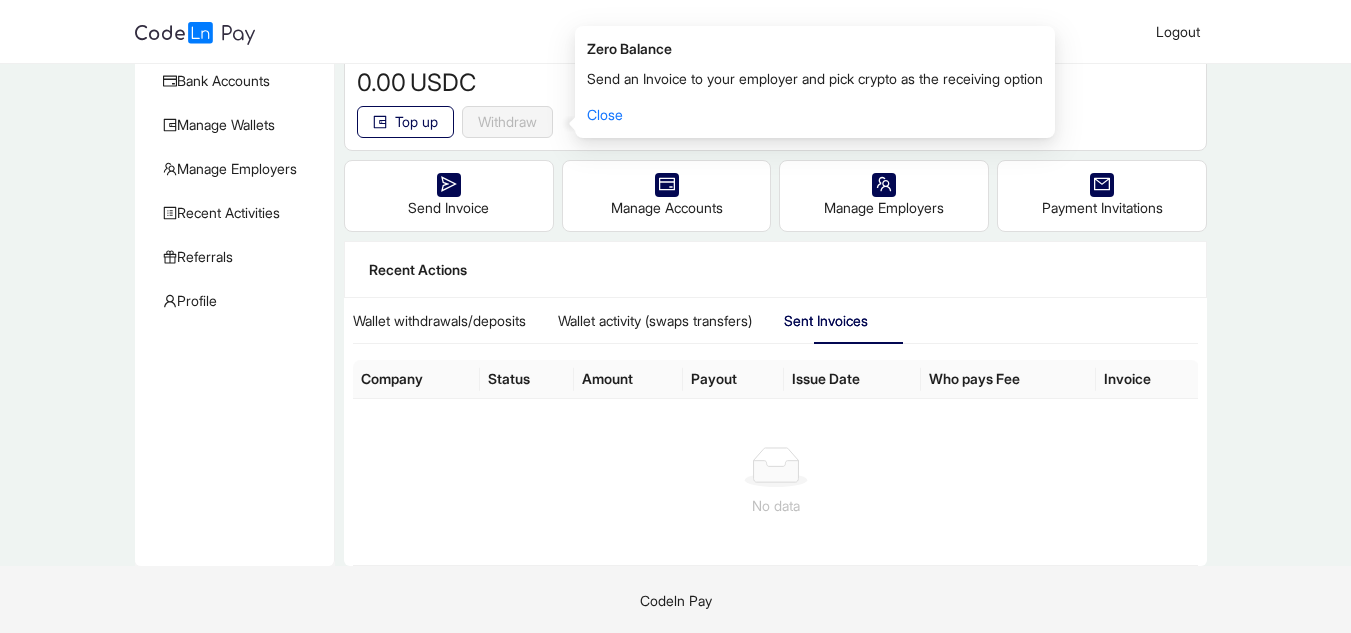 scroll, scrollTop: 195, scrollLeft: 0, axis: vertical 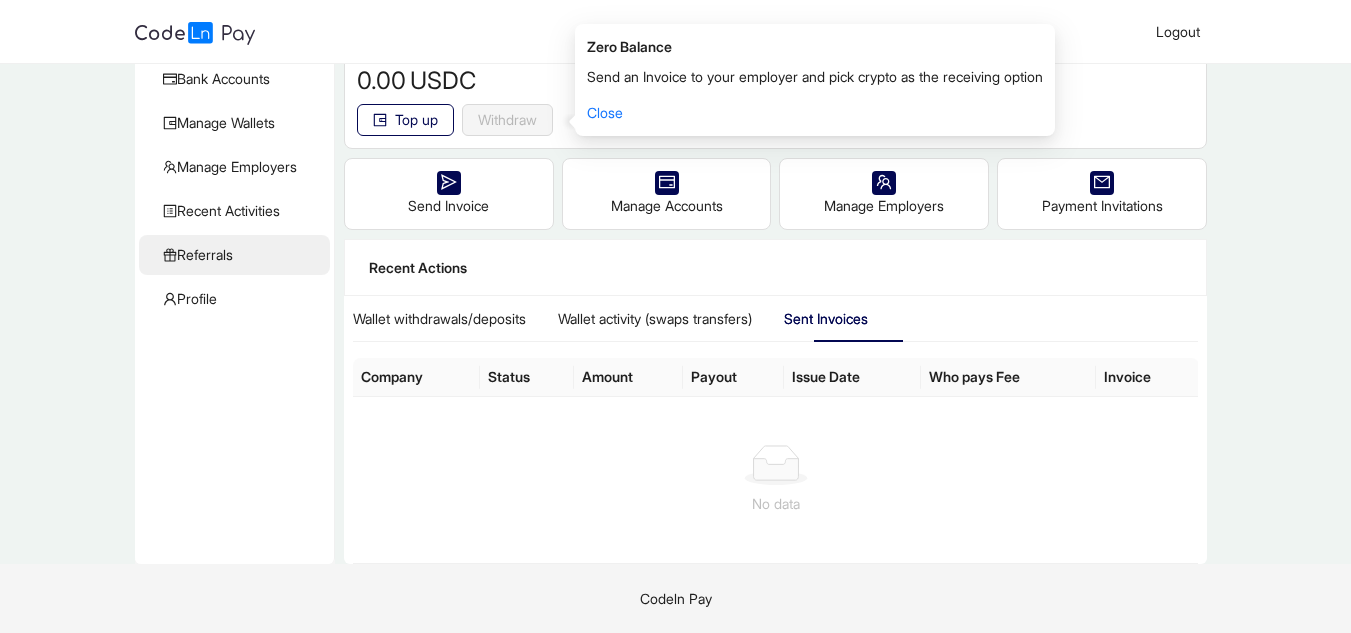click on "Referrals" 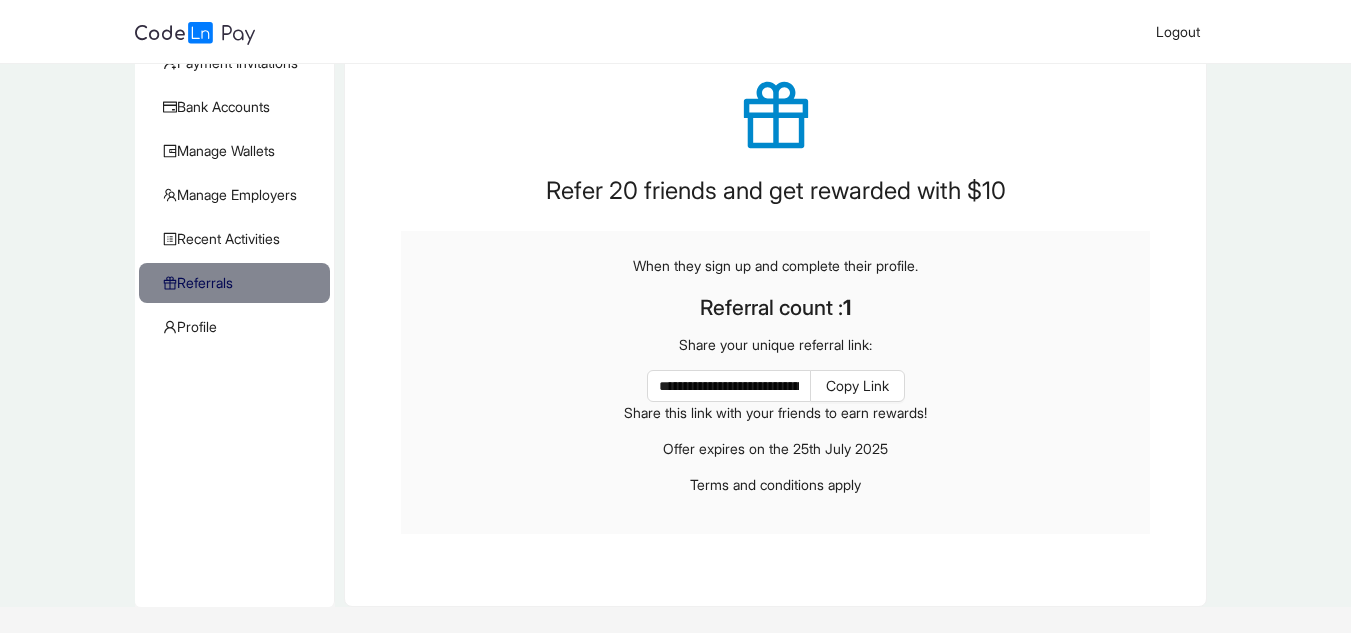 scroll, scrollTop: 200, scrollLeft: 0, axis: vertical 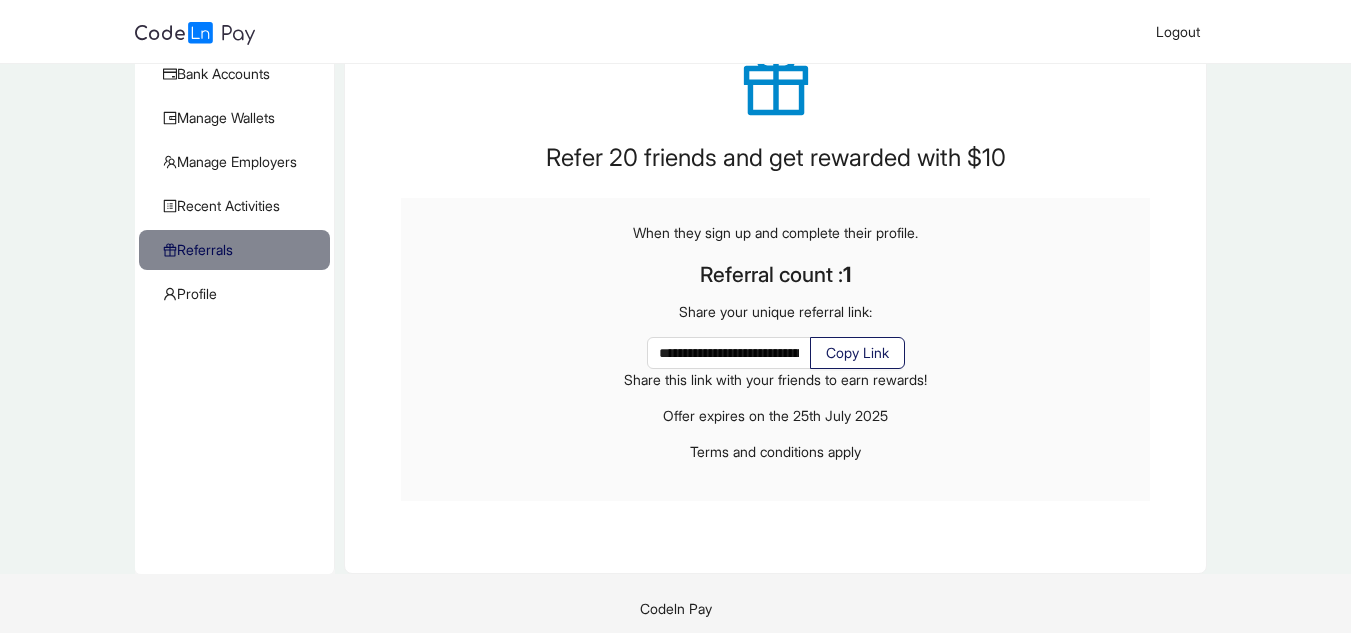 click on "Copy Link" 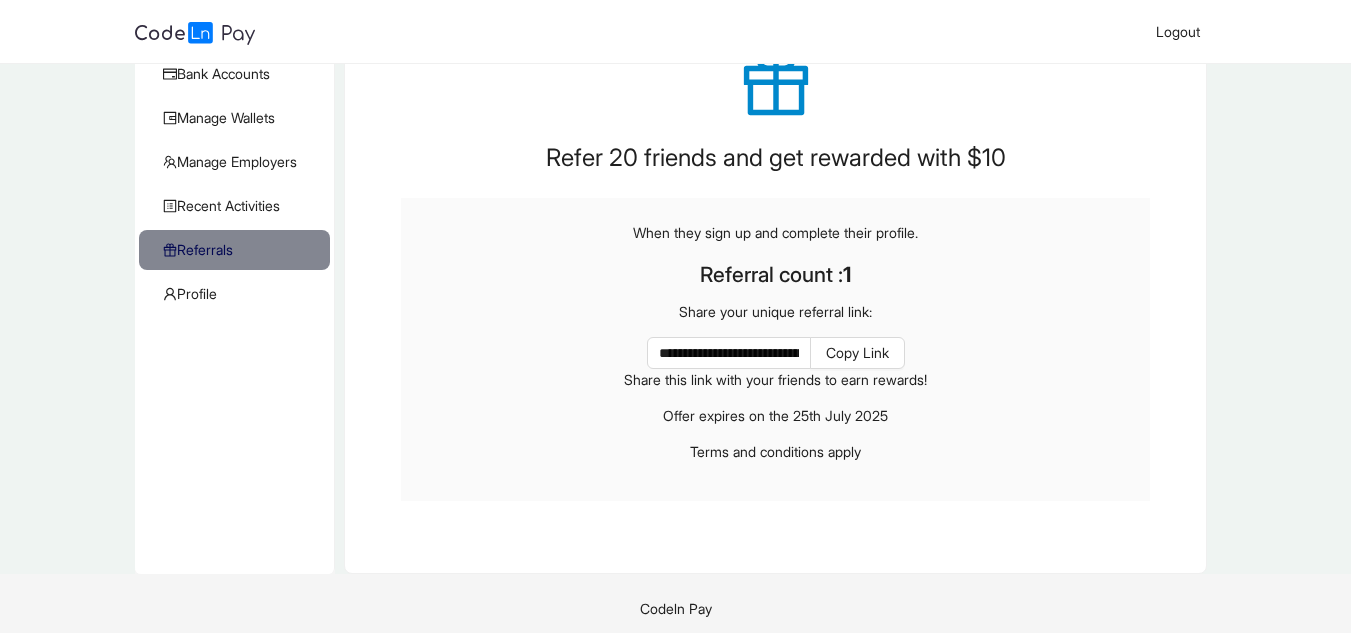 scroll, scrollTop: 0, scrollLeft: 0, axis: both 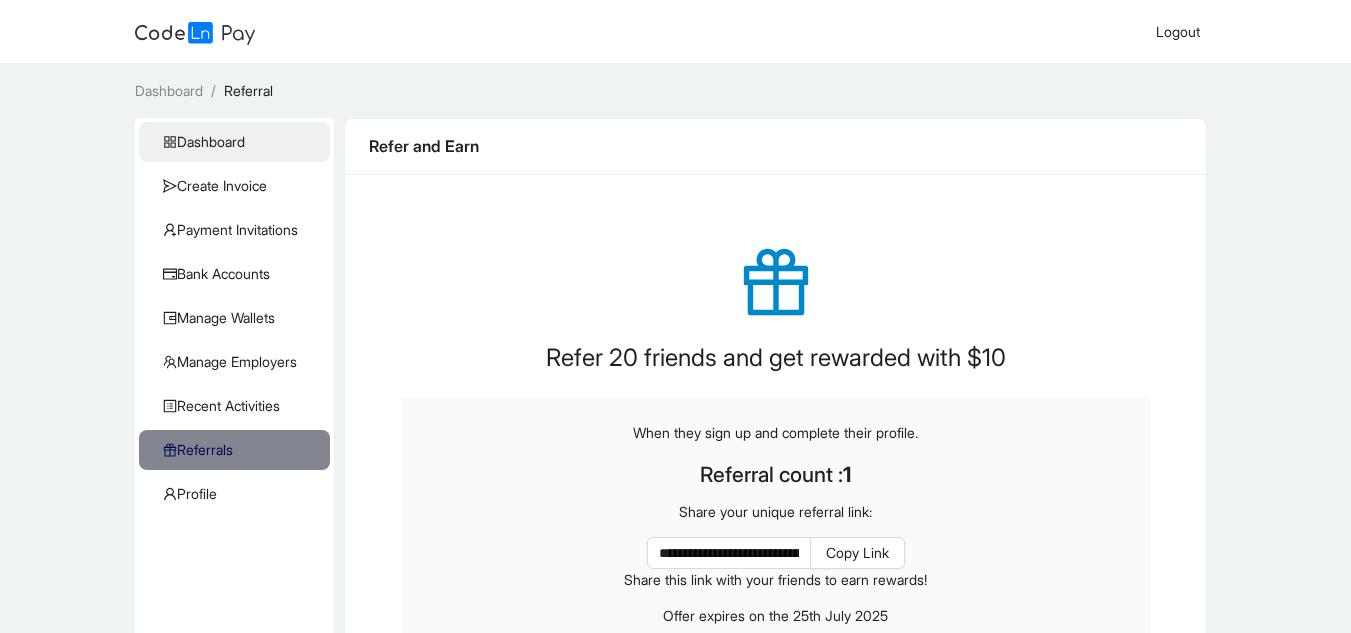 click on "Dashboard" 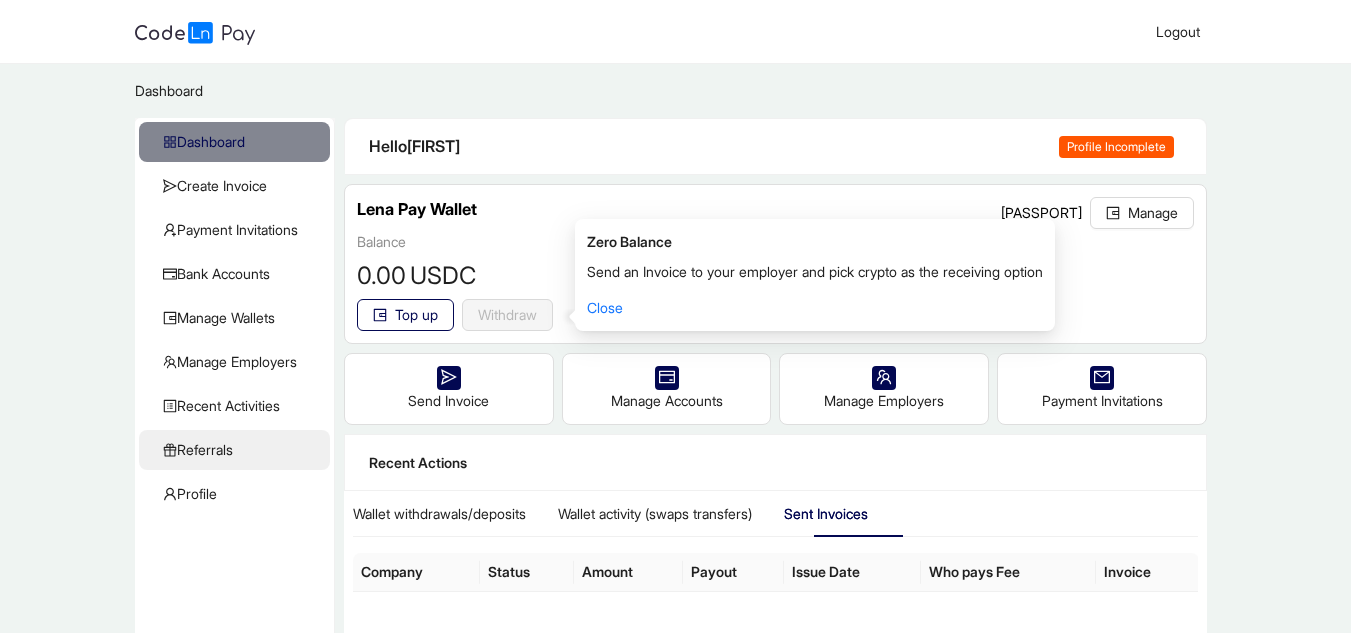 click on "Referrals" 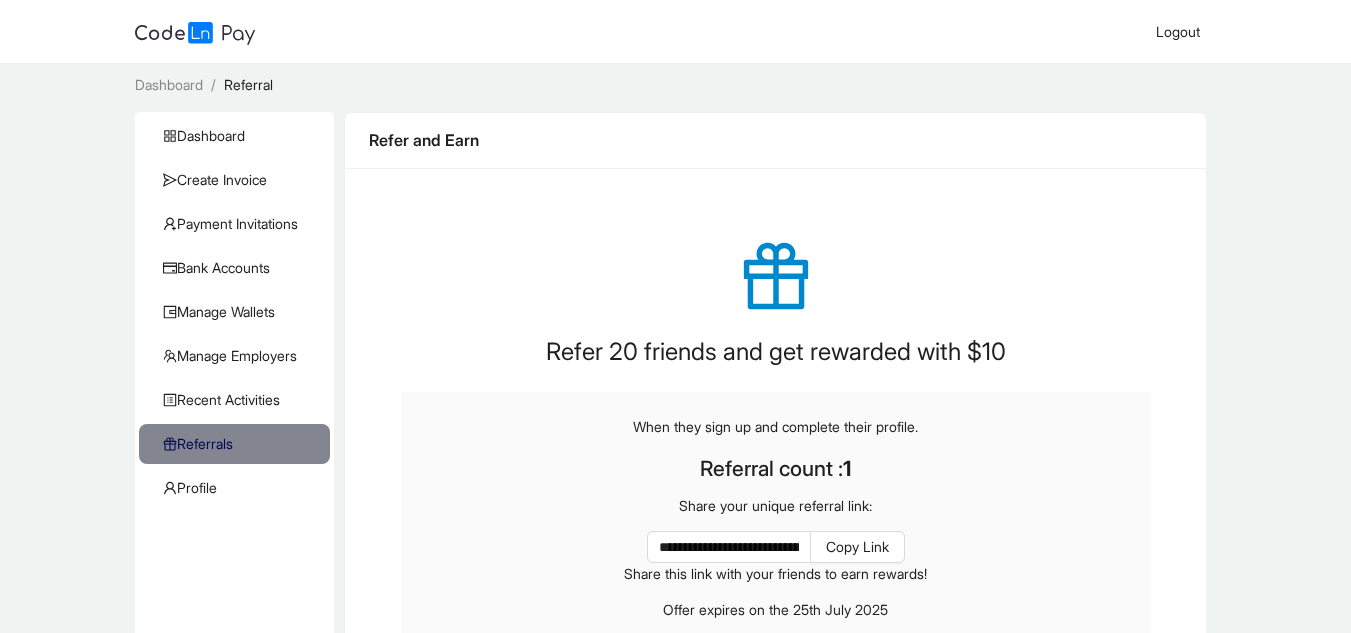 scroll, scrollTop: 0, scrollLeft: 0, axis: both 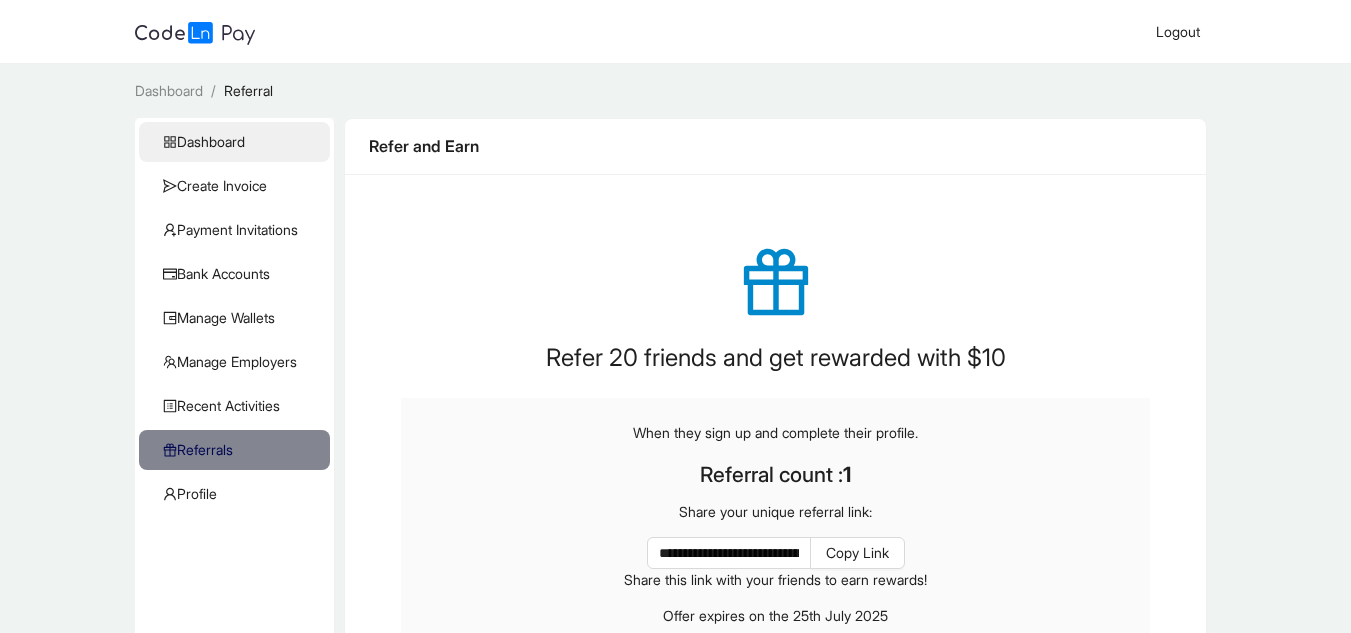 click on "Dashboard" 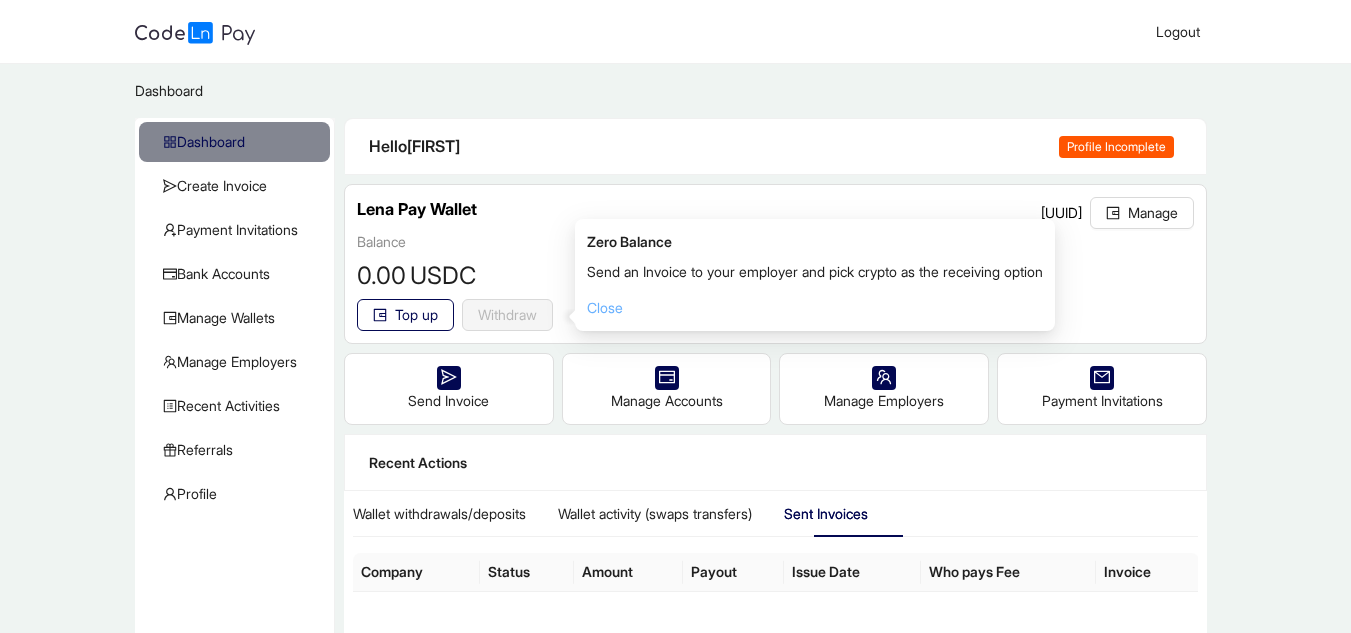 click on "Close" 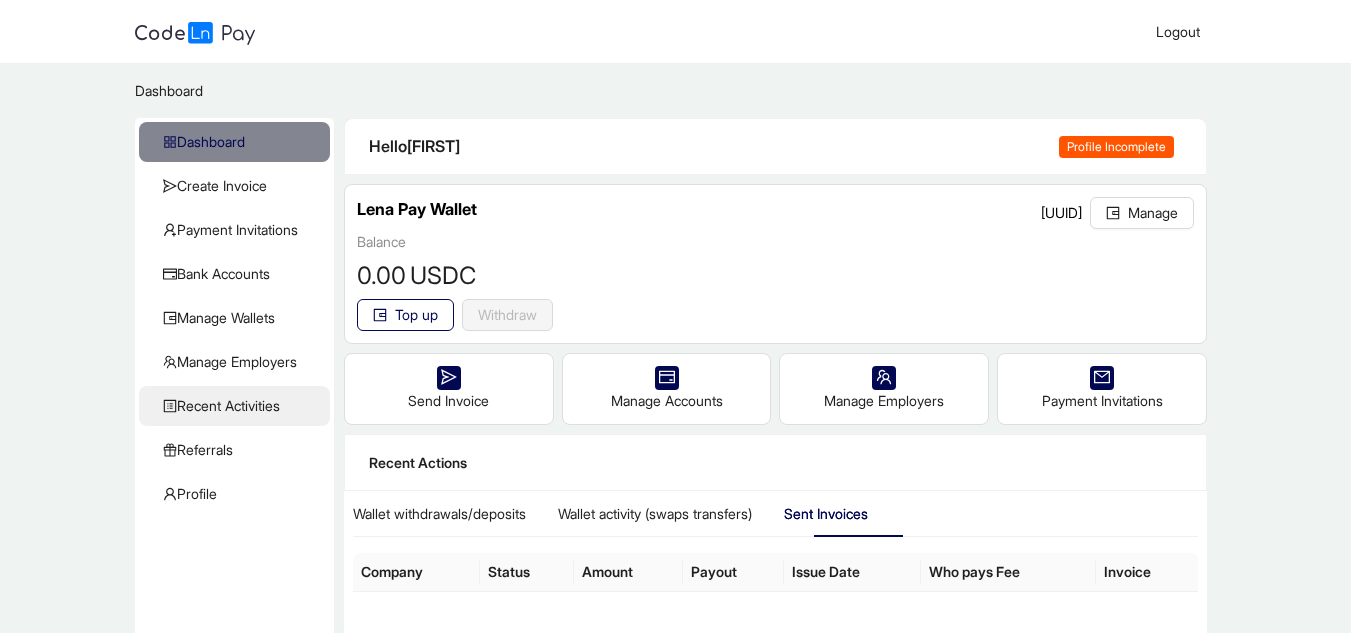 click on "Recent Activities" 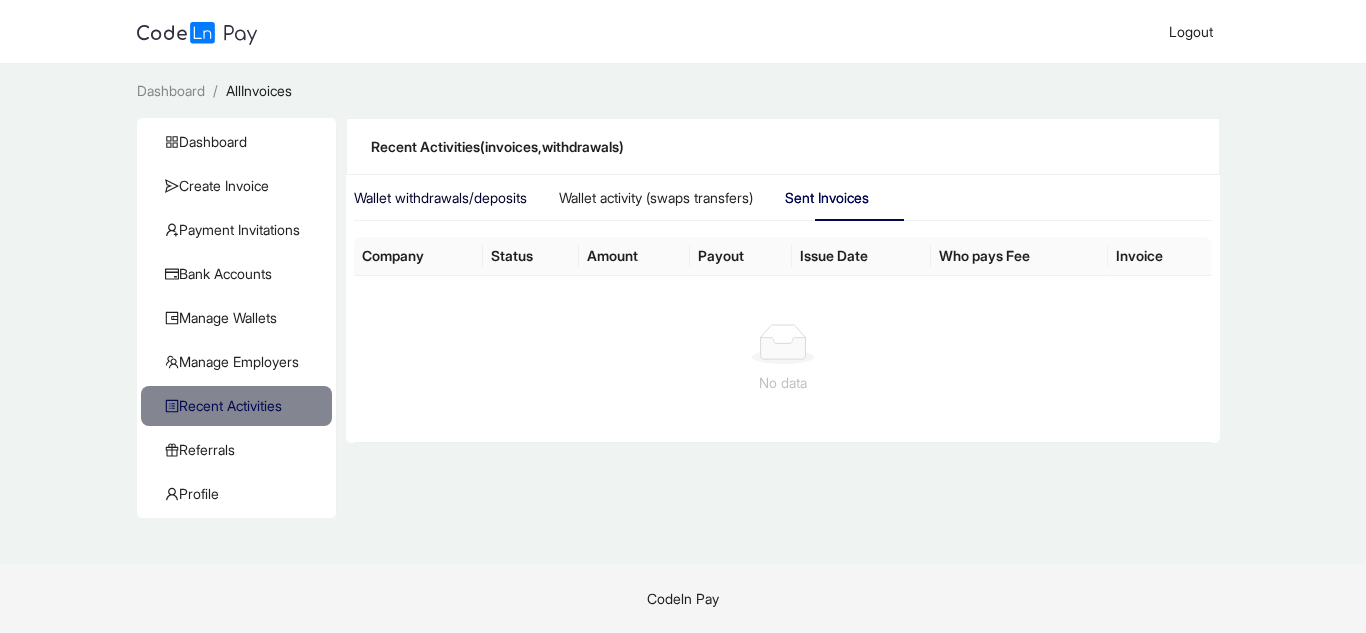 click on "Wallet  withdrawals/deposits" at bounding box center [440, 198] 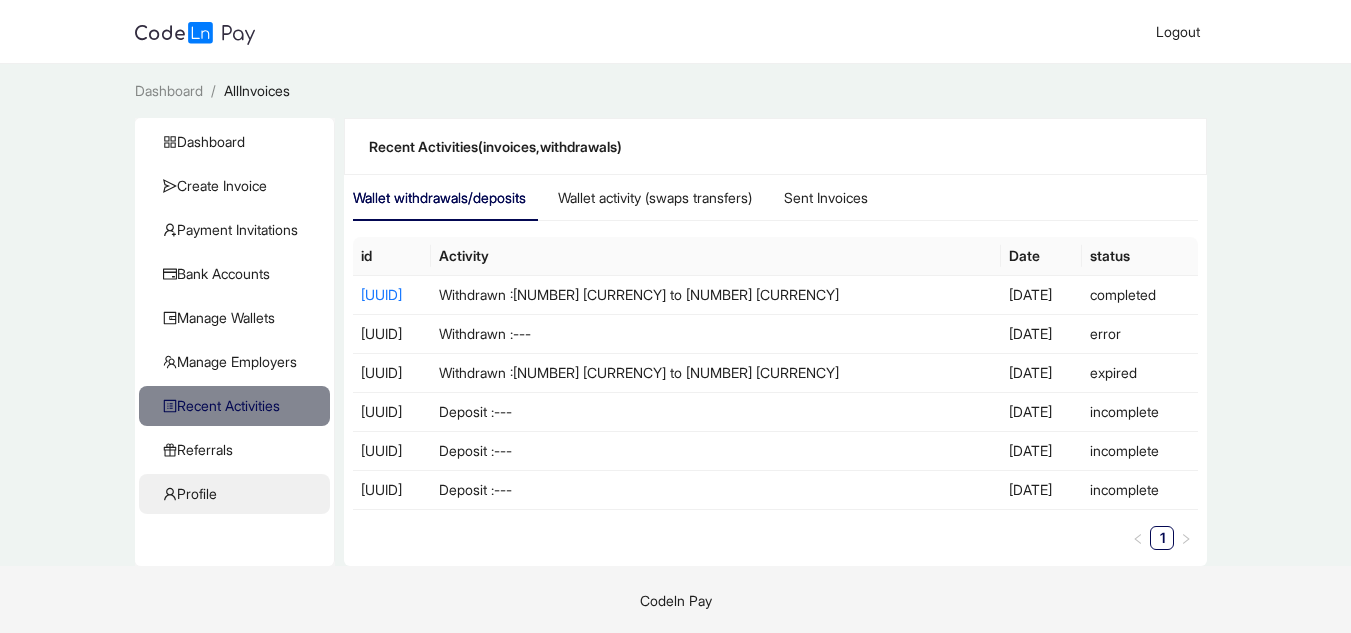 click on "Profile" 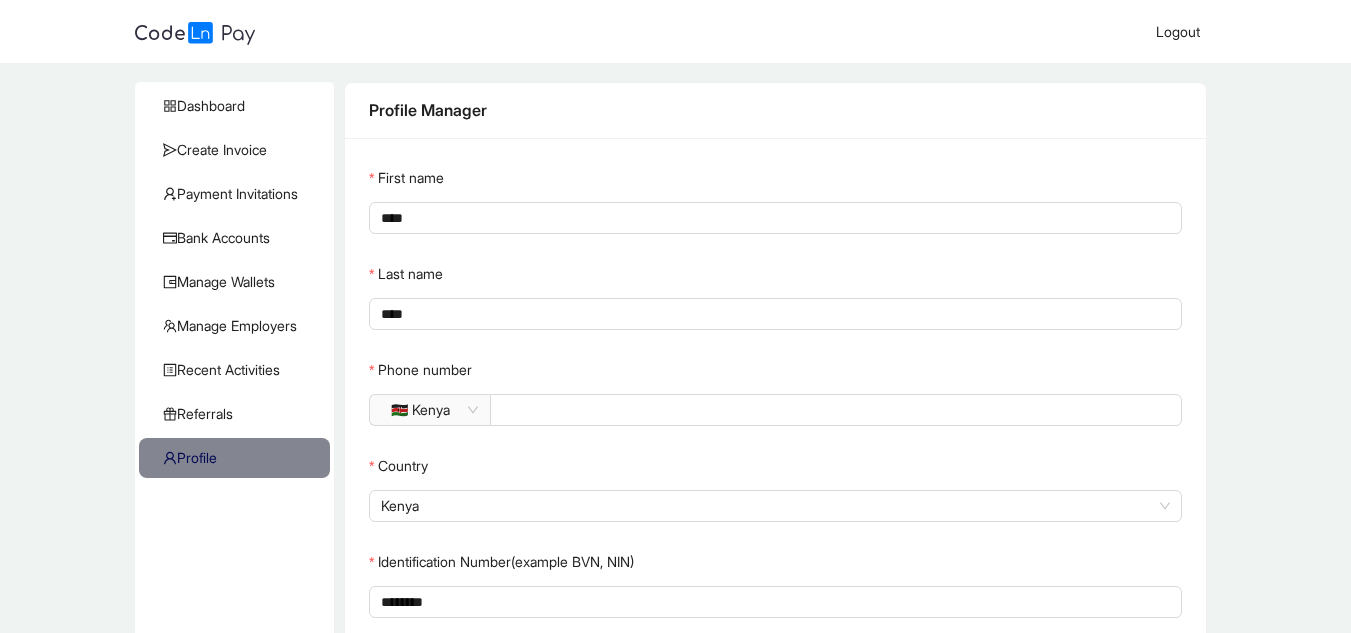 scroll, scrollTop: 0, scrollLeft: 0, axis: both 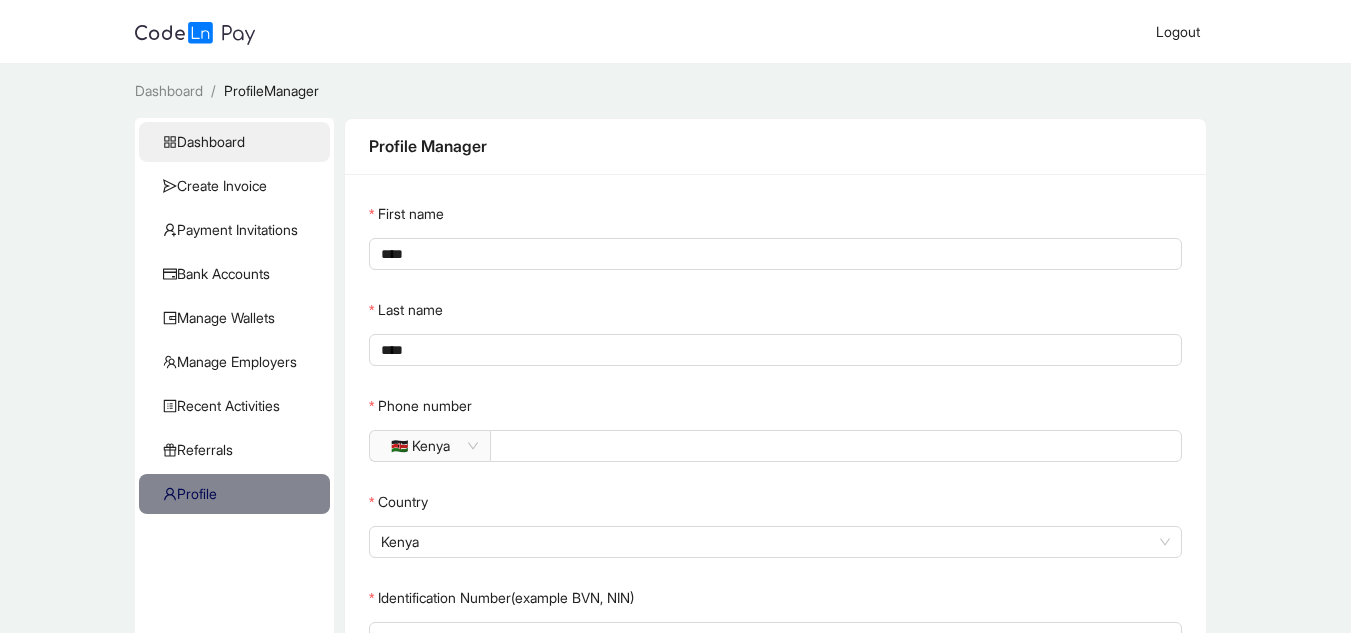 click on "Dashboard" 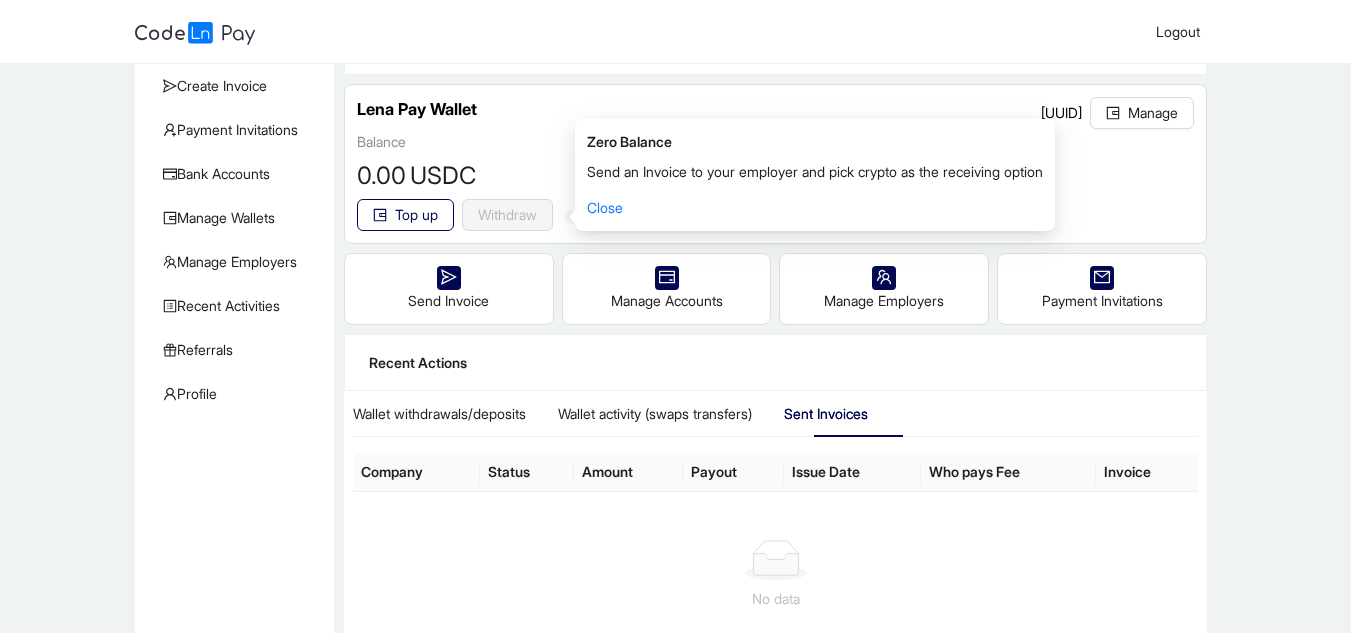 scroll, scrollTop: 195, scrollLeft: 0, axis: vertical 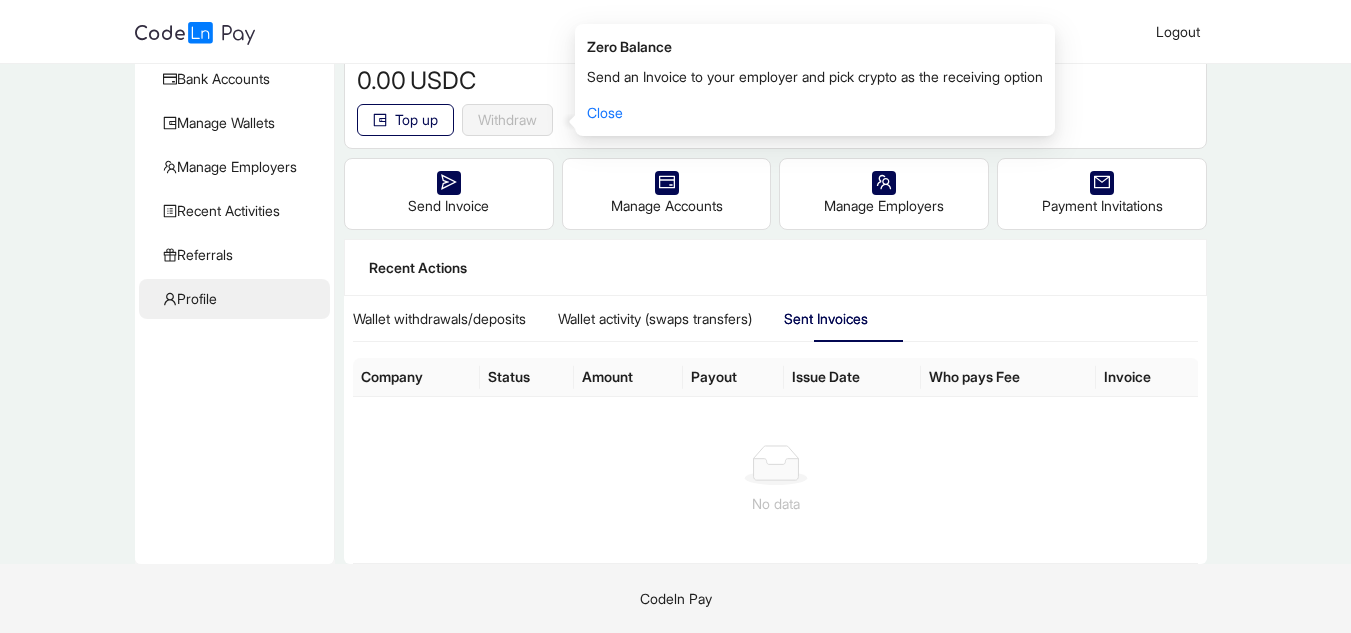 click on "Profile" 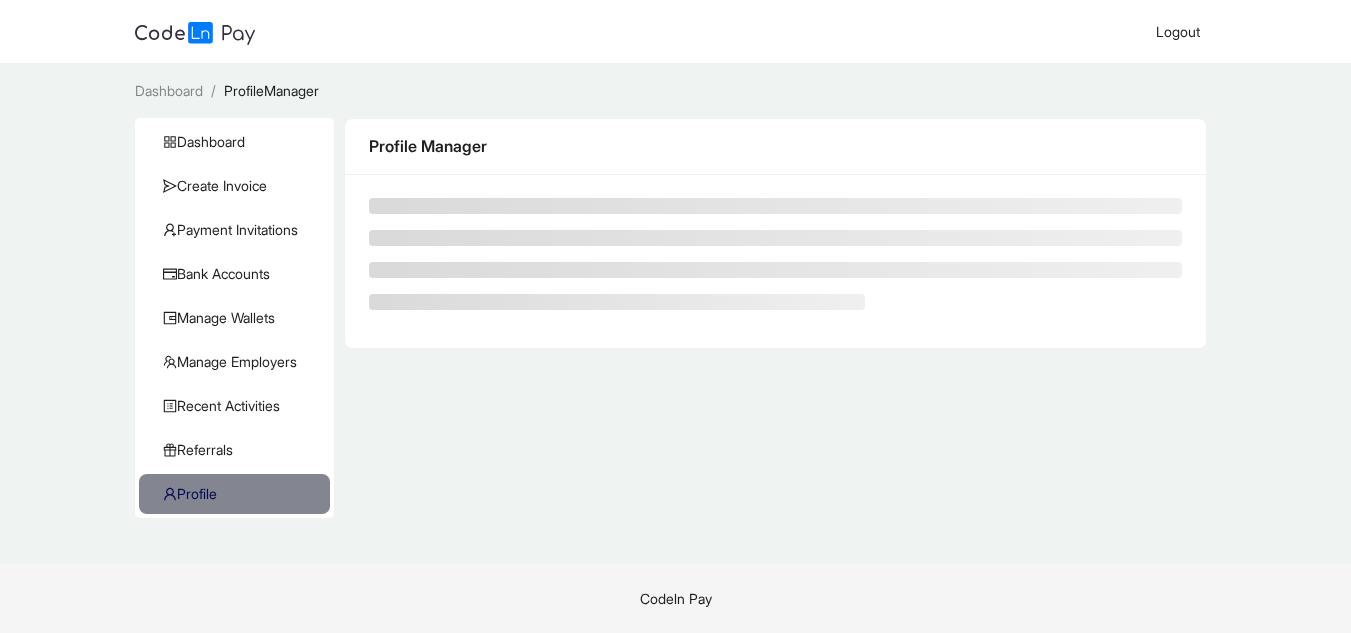 scroll, scrollTop: 0, scrollLeft: 0, axis: both 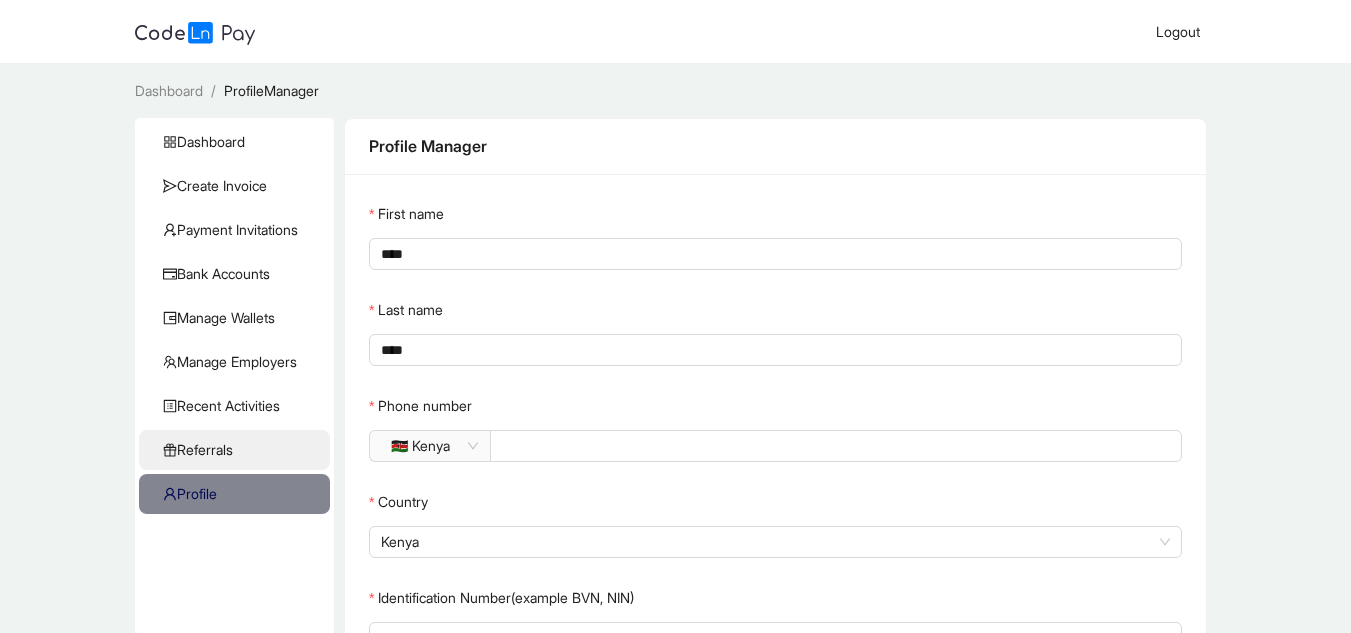 click on "Referrals" 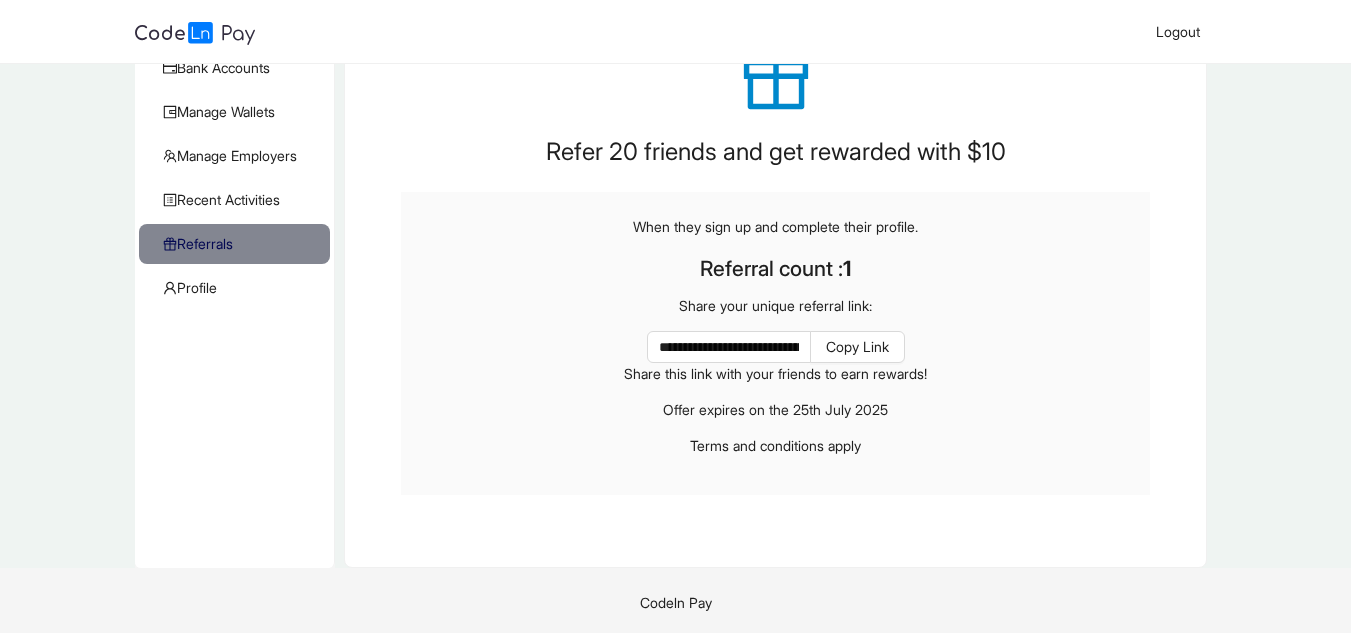 scroll, scrollTop: 211, scrollLeft: 0, axis: vertical 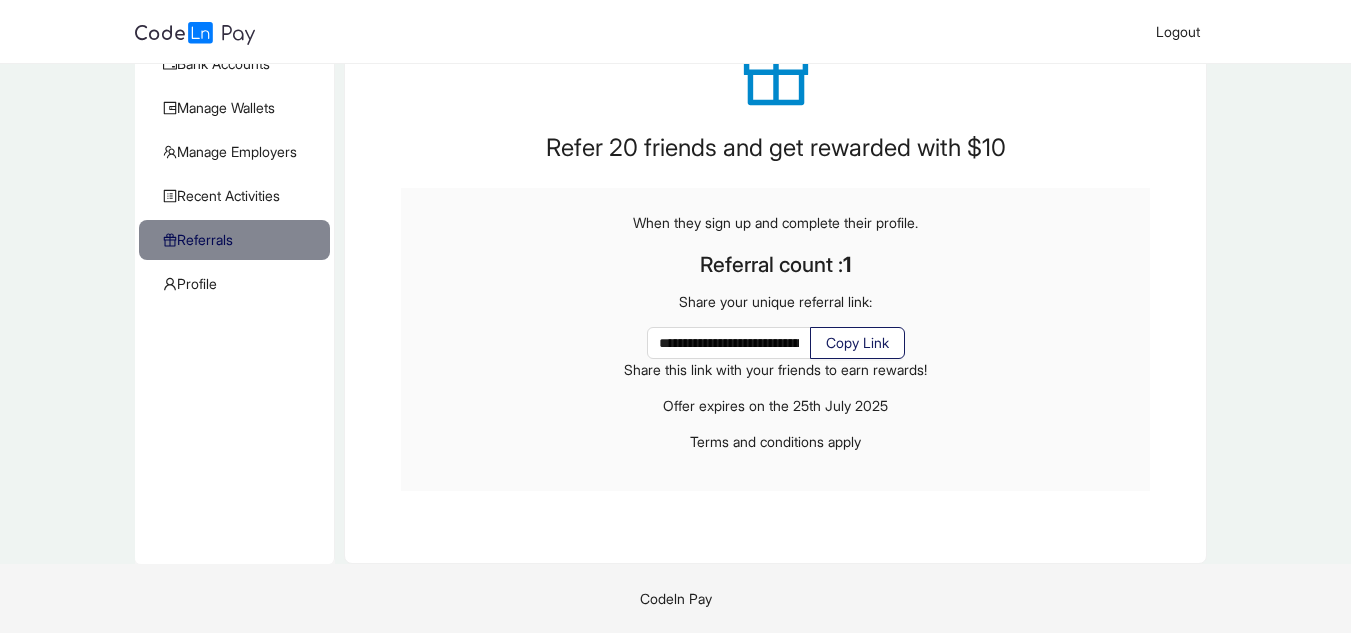 click on "Copy Link" 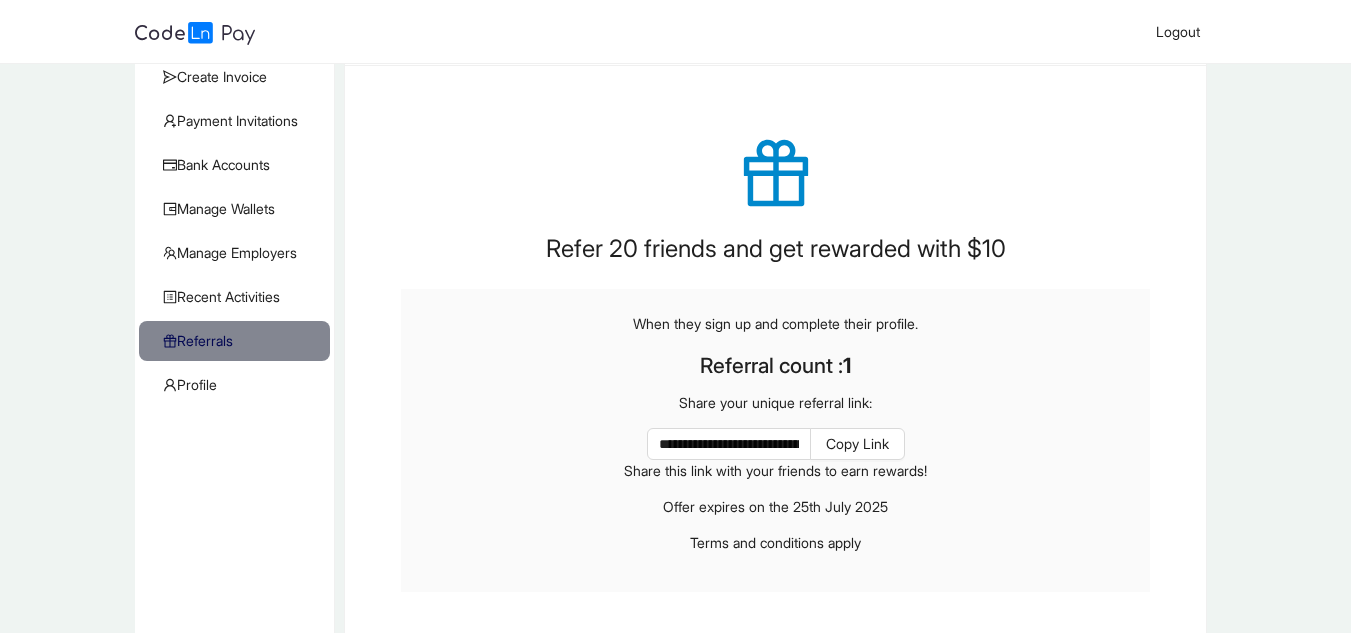 scroll, scrollTop: 0, scrollLeft: 0, axis: both 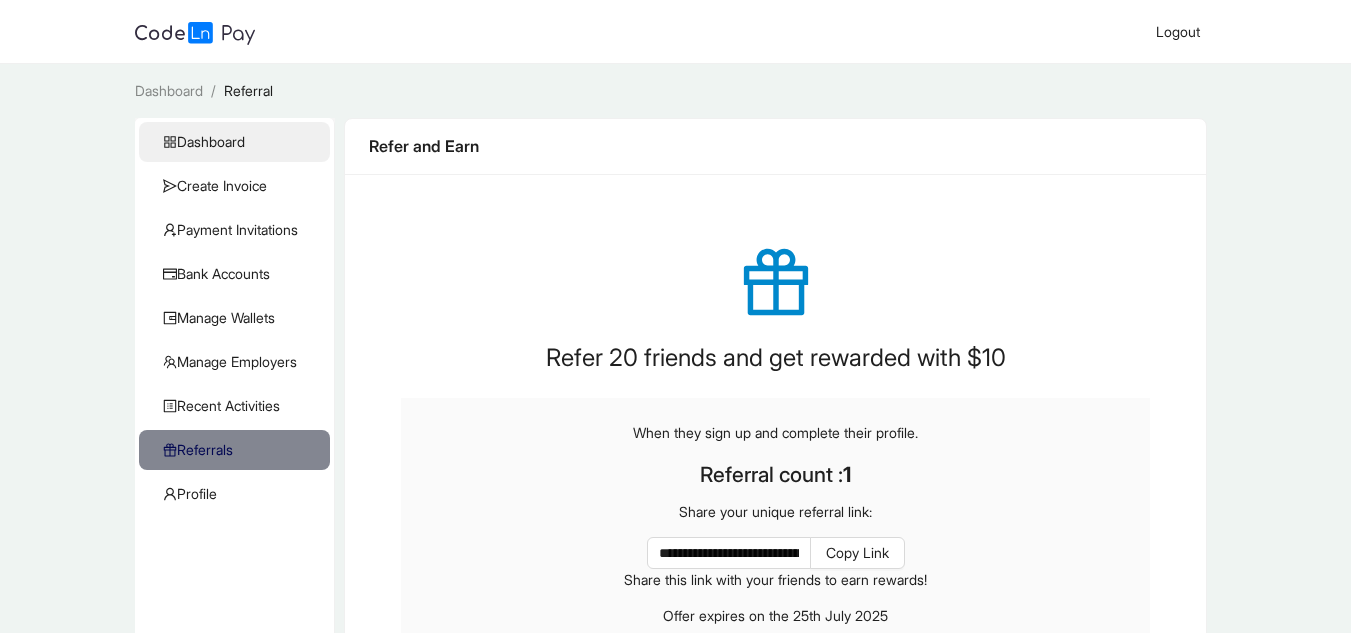 click on "Dashboard" 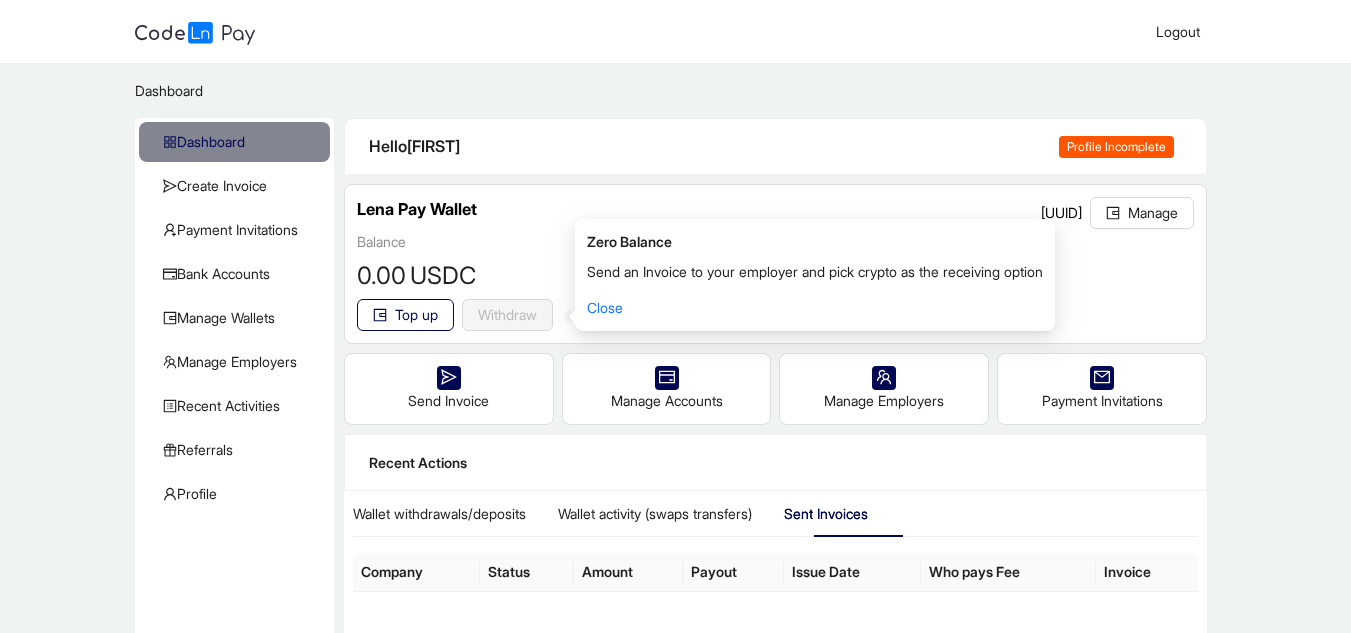 click on "Send an Invoice to your employer and pick crypto as the receiving option Close" 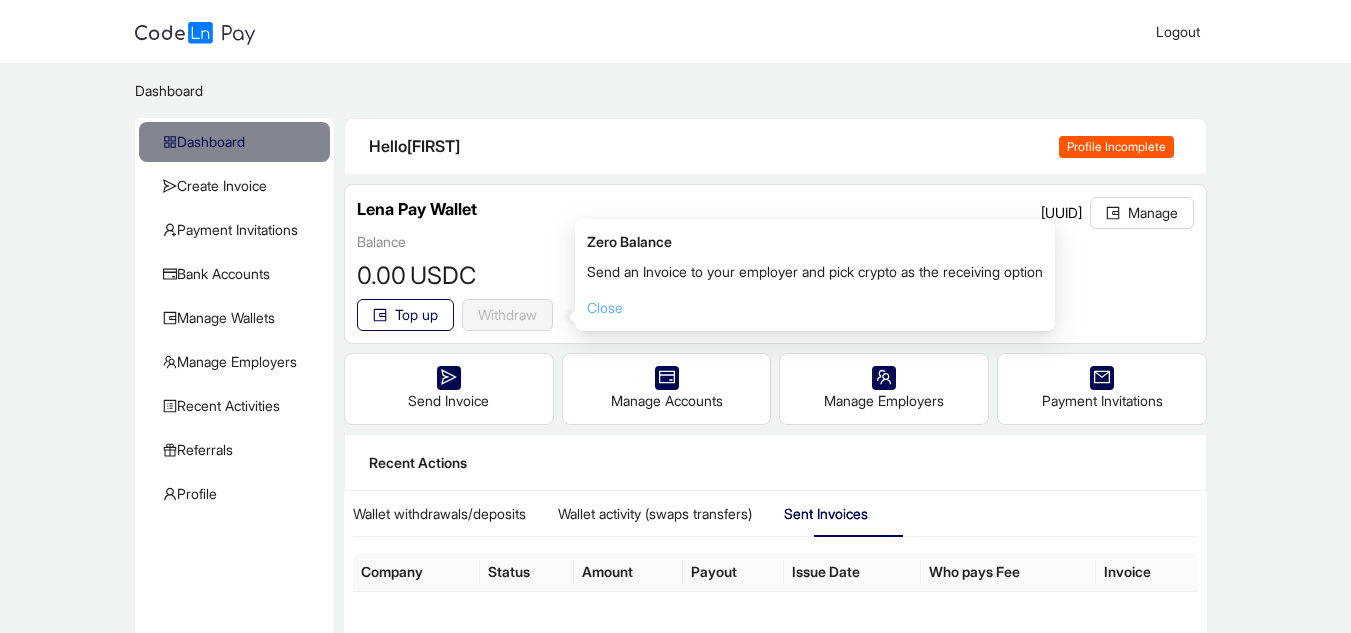click on "Close" 